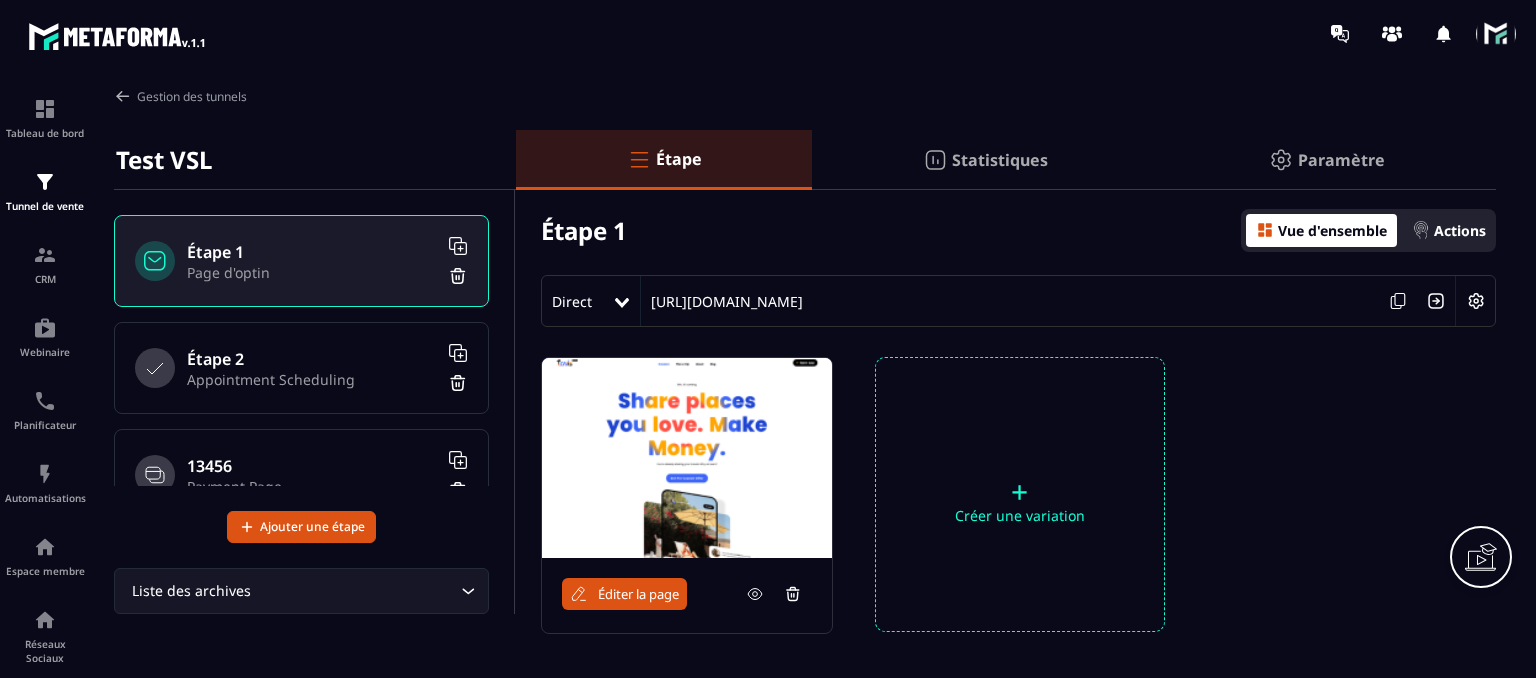 scroll, scrollTop: 0, scrollLeft: 0, axis: both 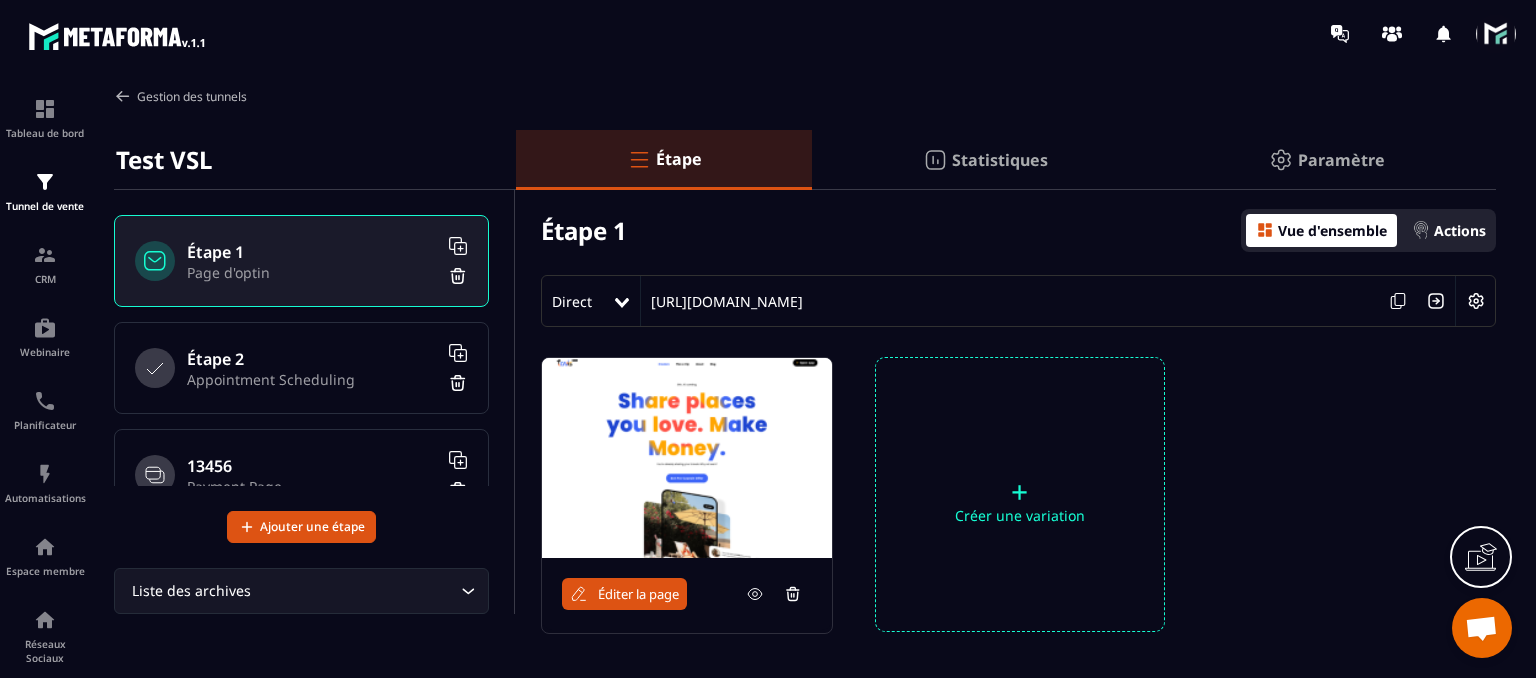 click at bounding box center [123, 96] 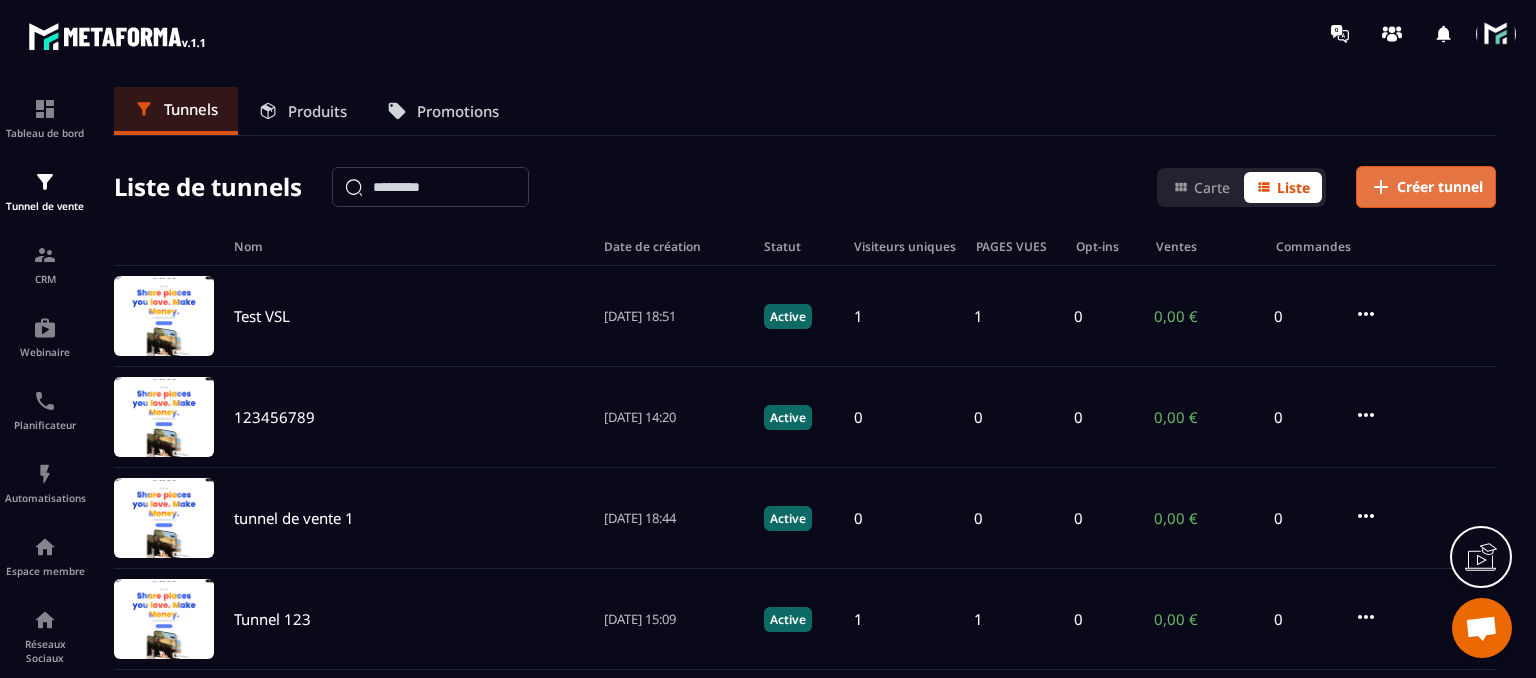 click on "Créer tunnel" at bounding box center (1440, 187) 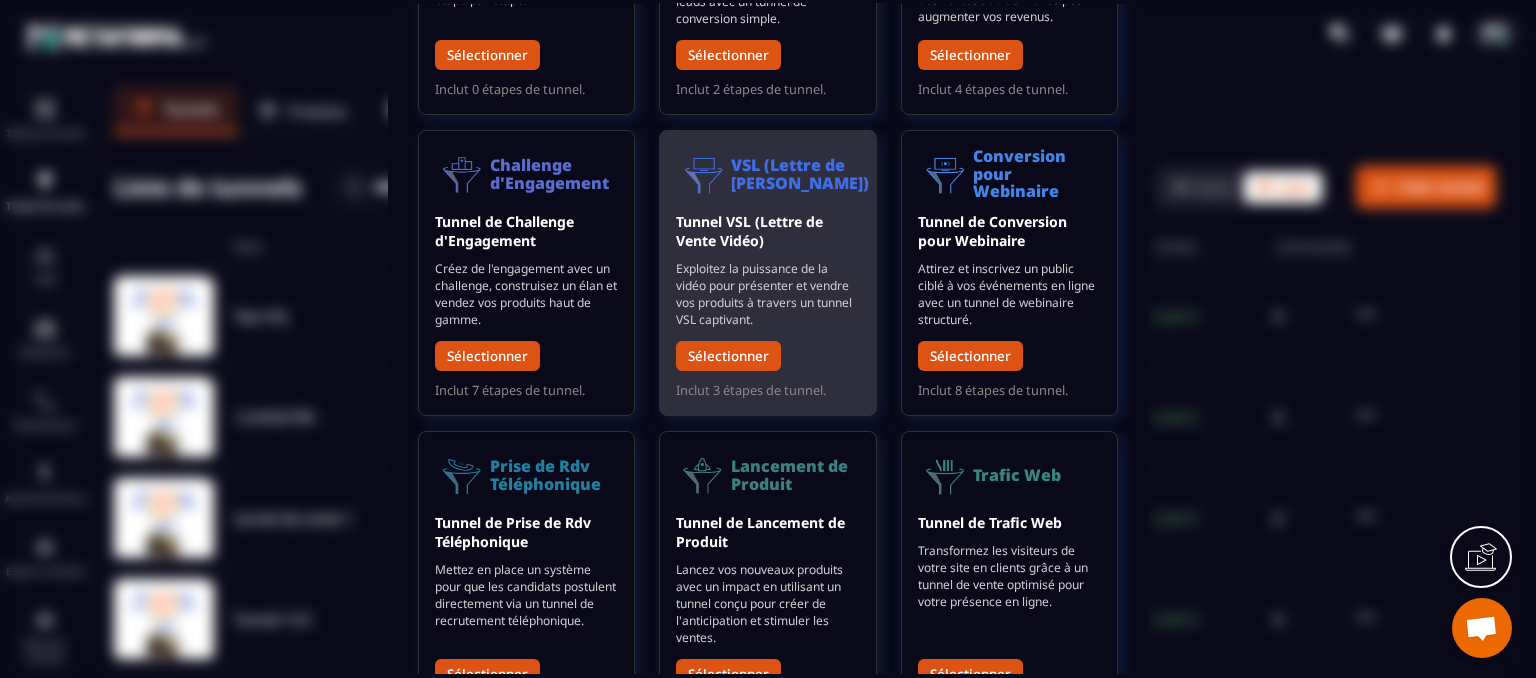 scroll, scrollTop: 275, scrollLeft: 0, axis: vertical 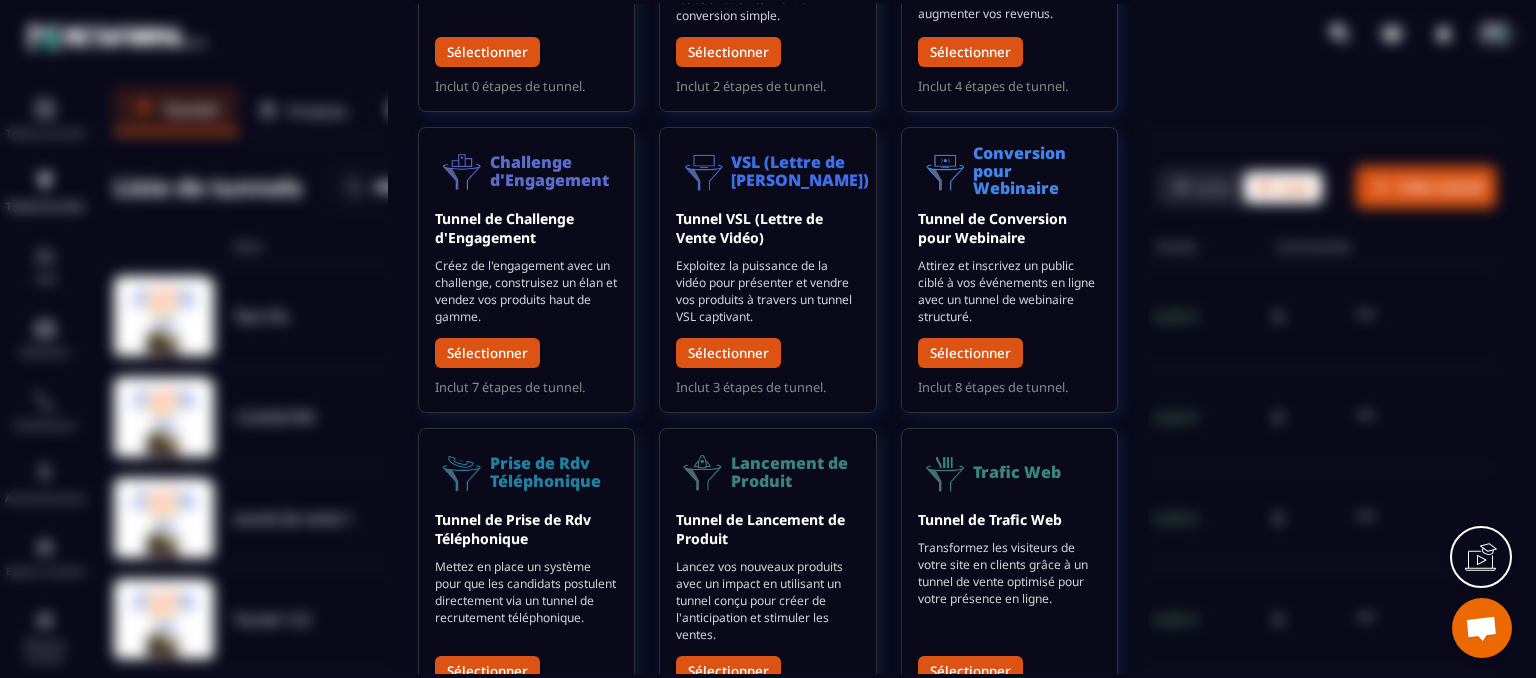 click at bounding box center [768, 339] 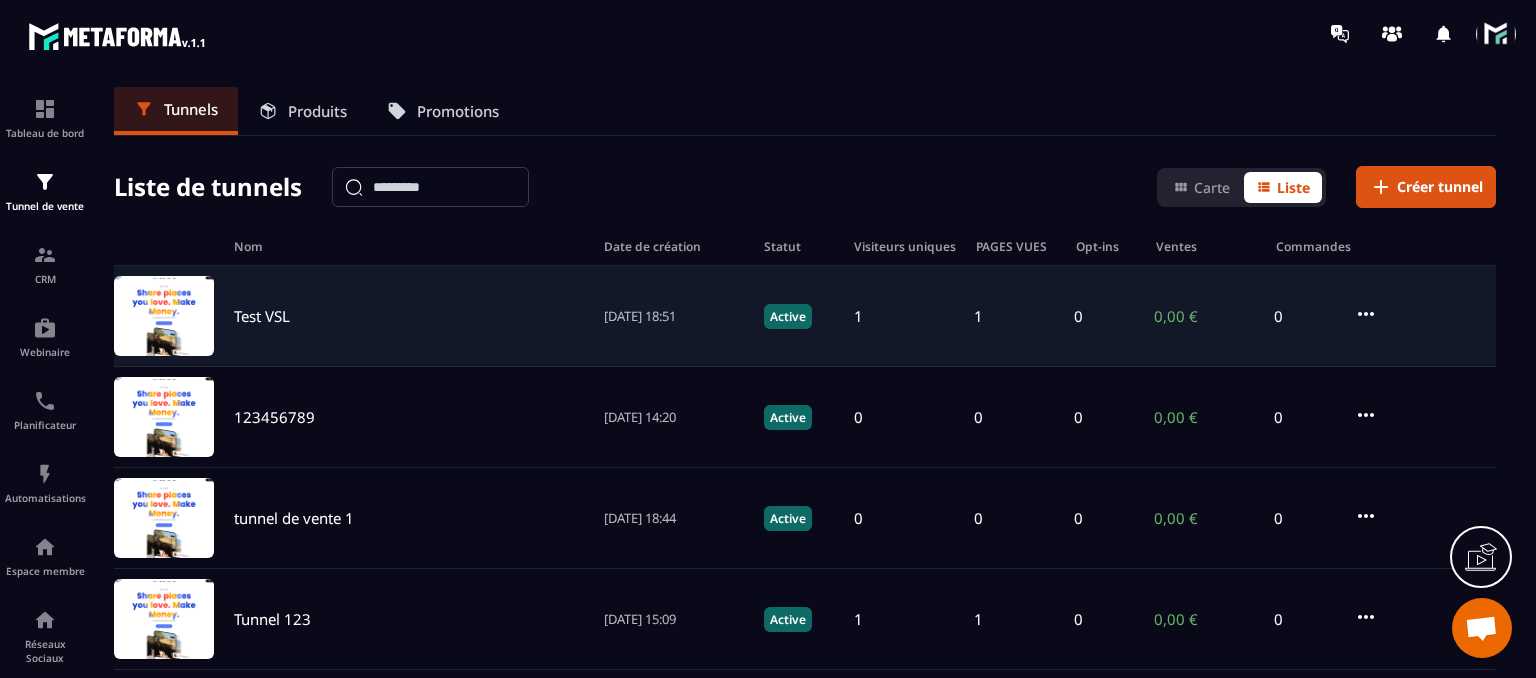 click on "Test VSL [DATE] 18:51 Active 1 1 0 0,00 € 0" 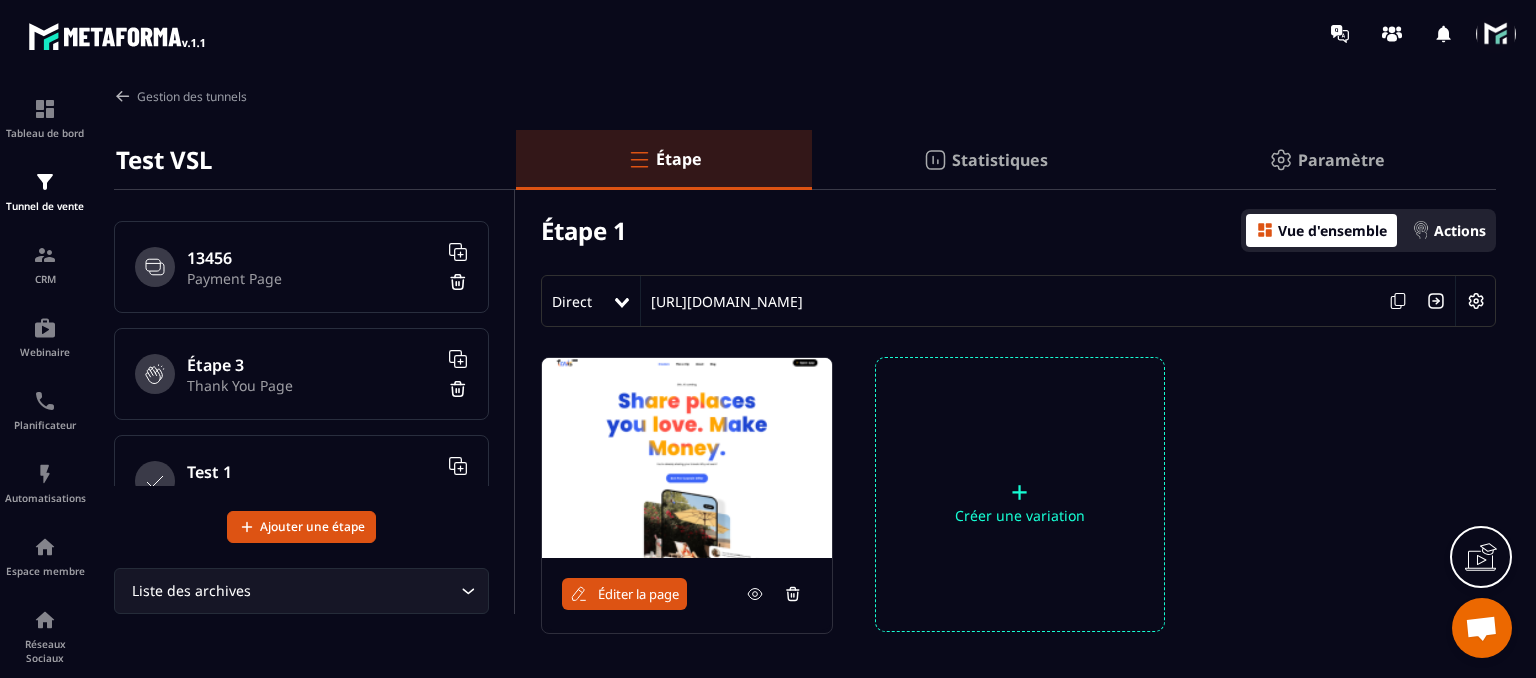 scroll, scrollTop: 208, scrollLeft: 0, axis: vertical 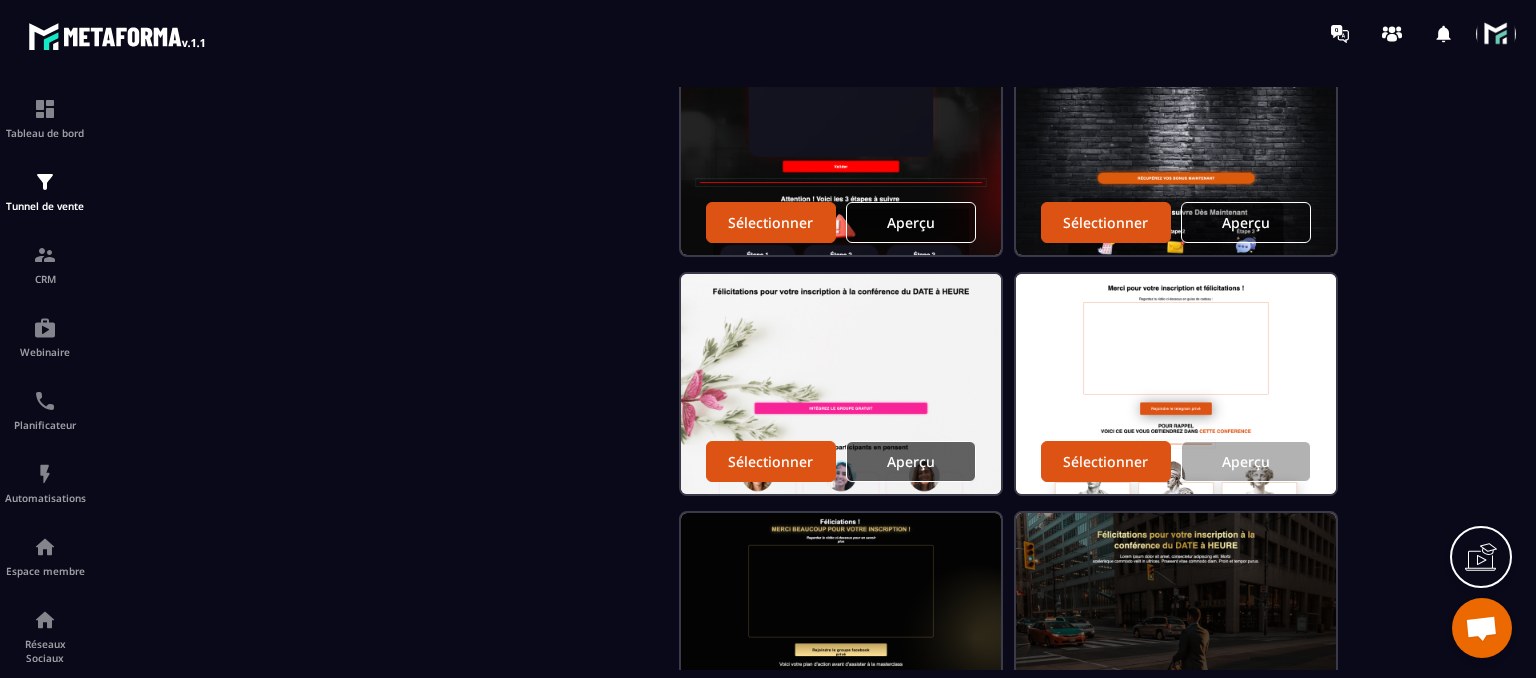 click on "Aperçu" at bounding box center (911, 461) 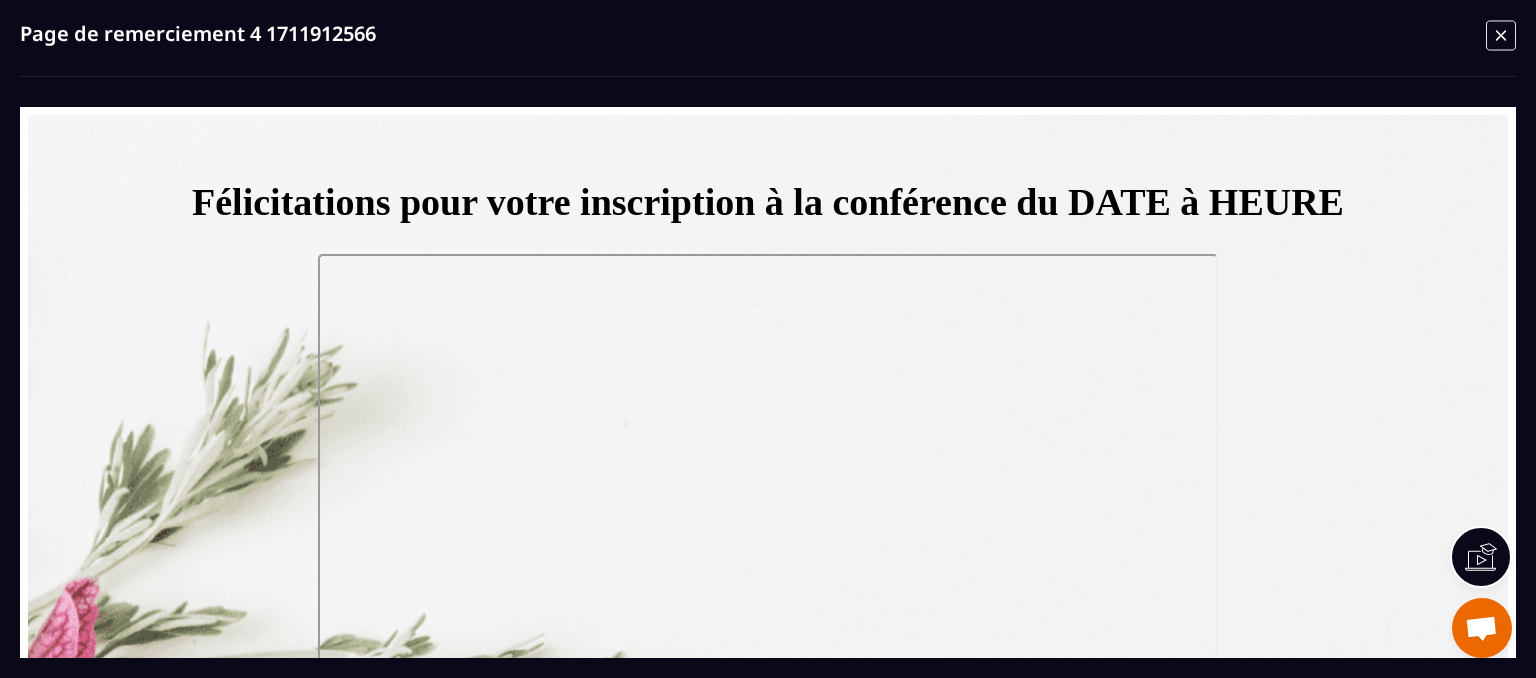 scroll, scrollTop: 0, scrollLeft: 0, axis: both 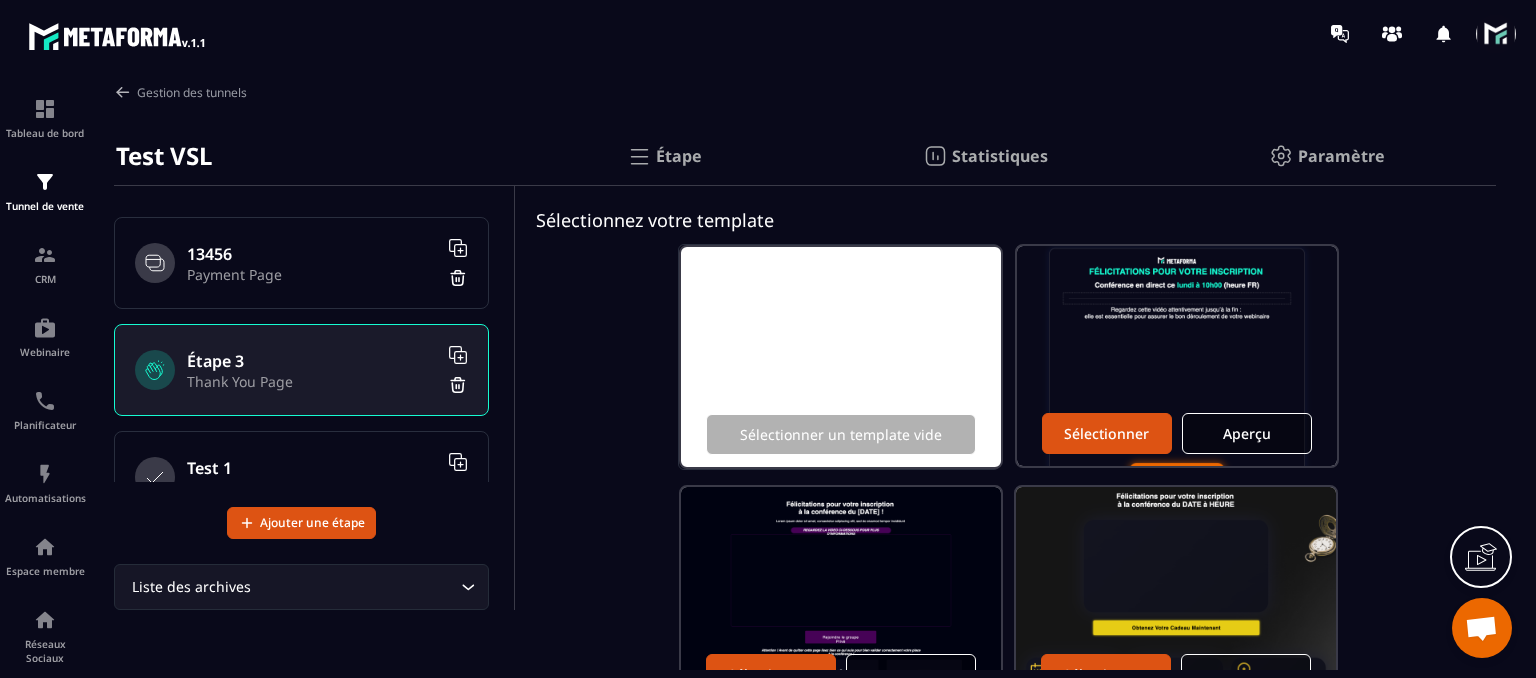 click at bounding box center [1496, 34] 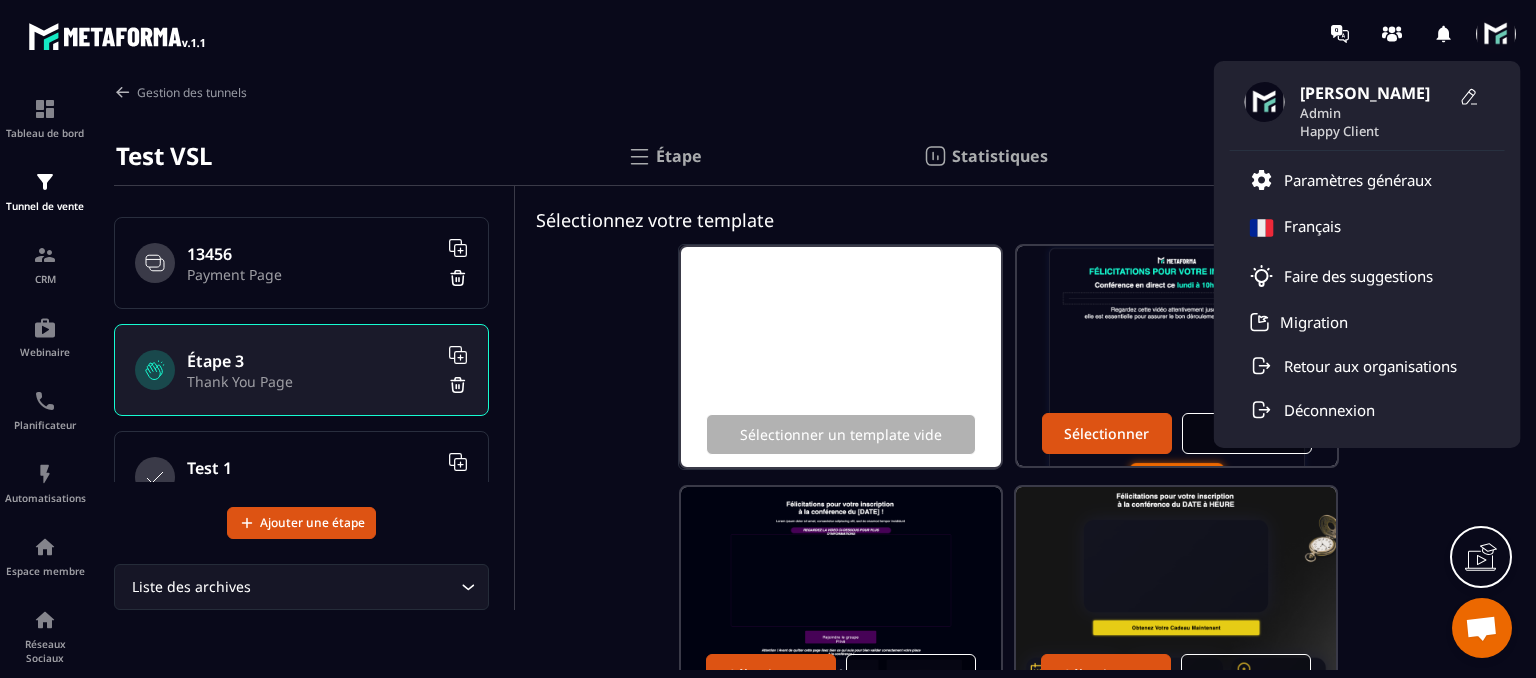 click on "[PERSON_NAME] Admin Happy Client Paramètres généraux [DEMOGRAPHIC_DATA] Faire des suggestions Migration Retour aux organisations Déconnexion" at bounding box center (885, 33) 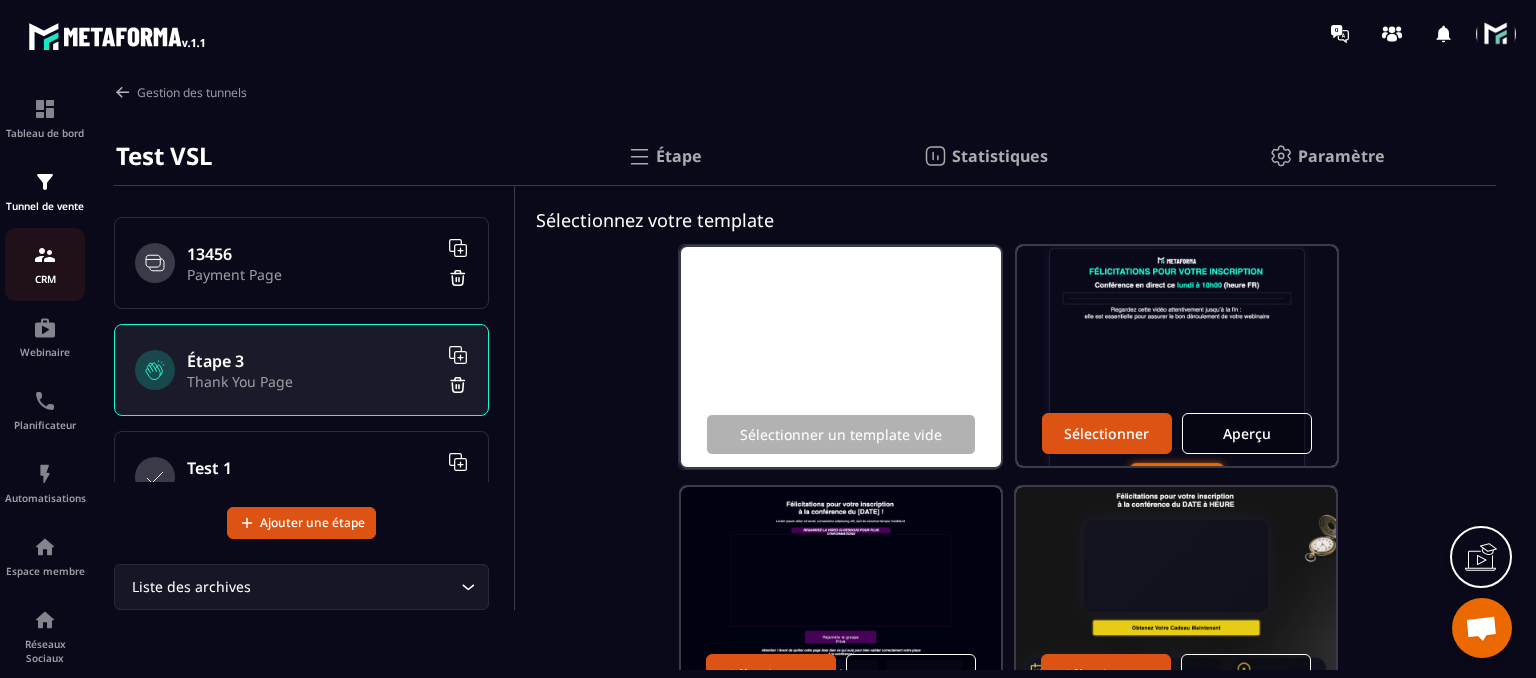 click on "CRM" at bounding box center (45, 279) 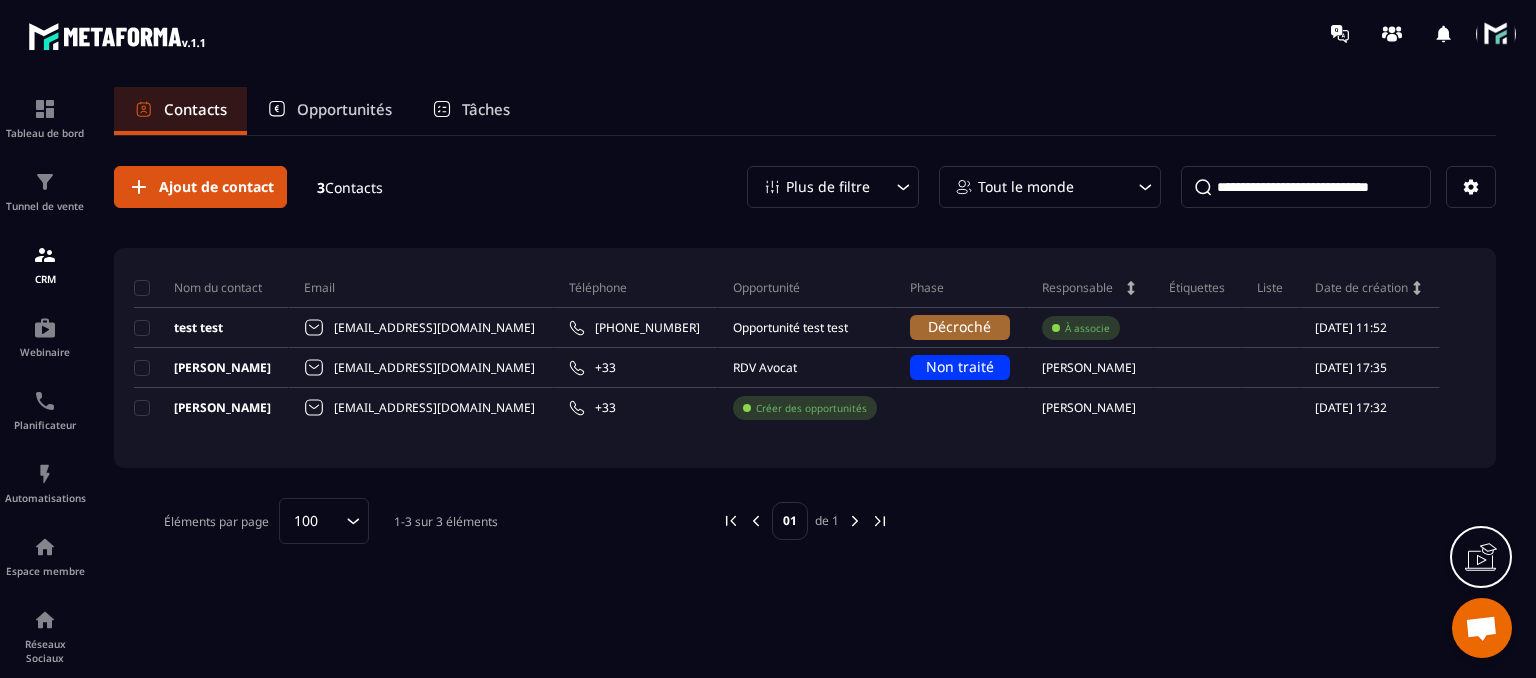 click on "Tâches" at bounding box center (486, 109) 